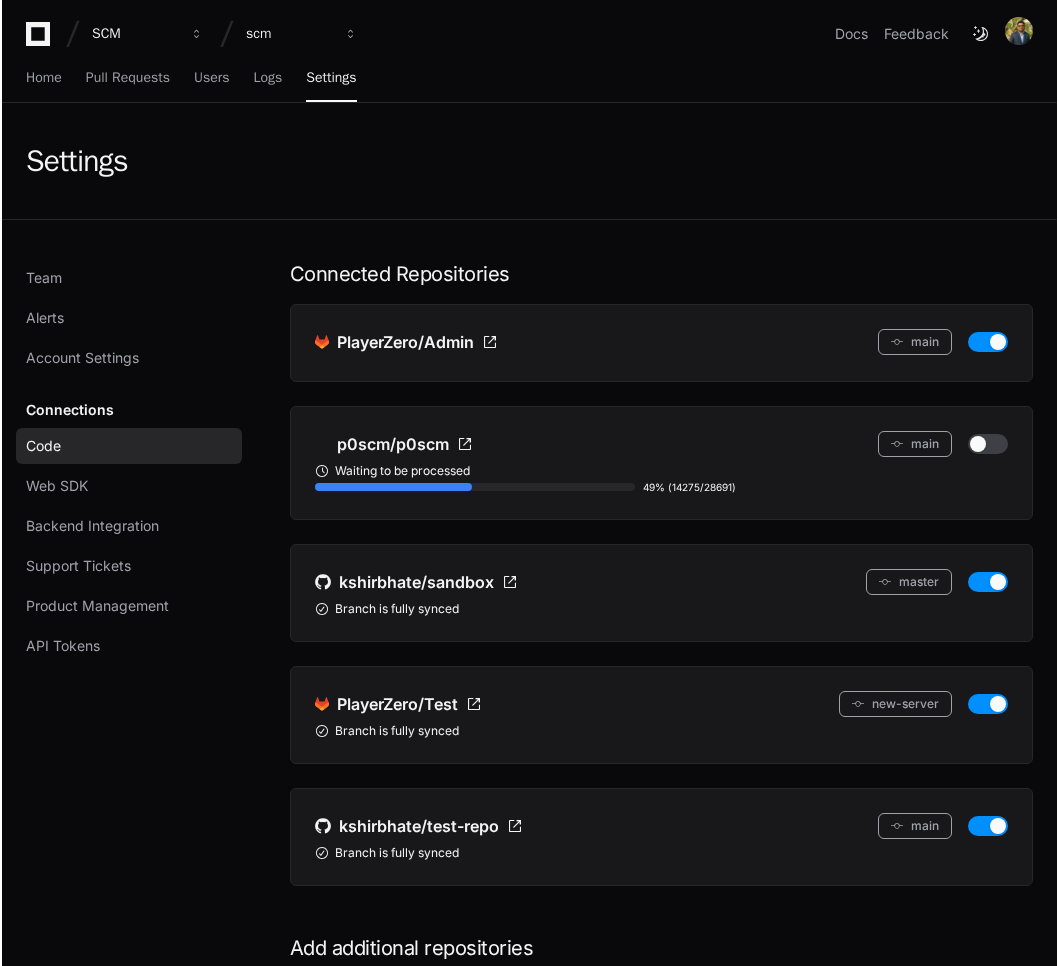 scroll, scrollTop: 0, scrollLeft: 0, axis: both 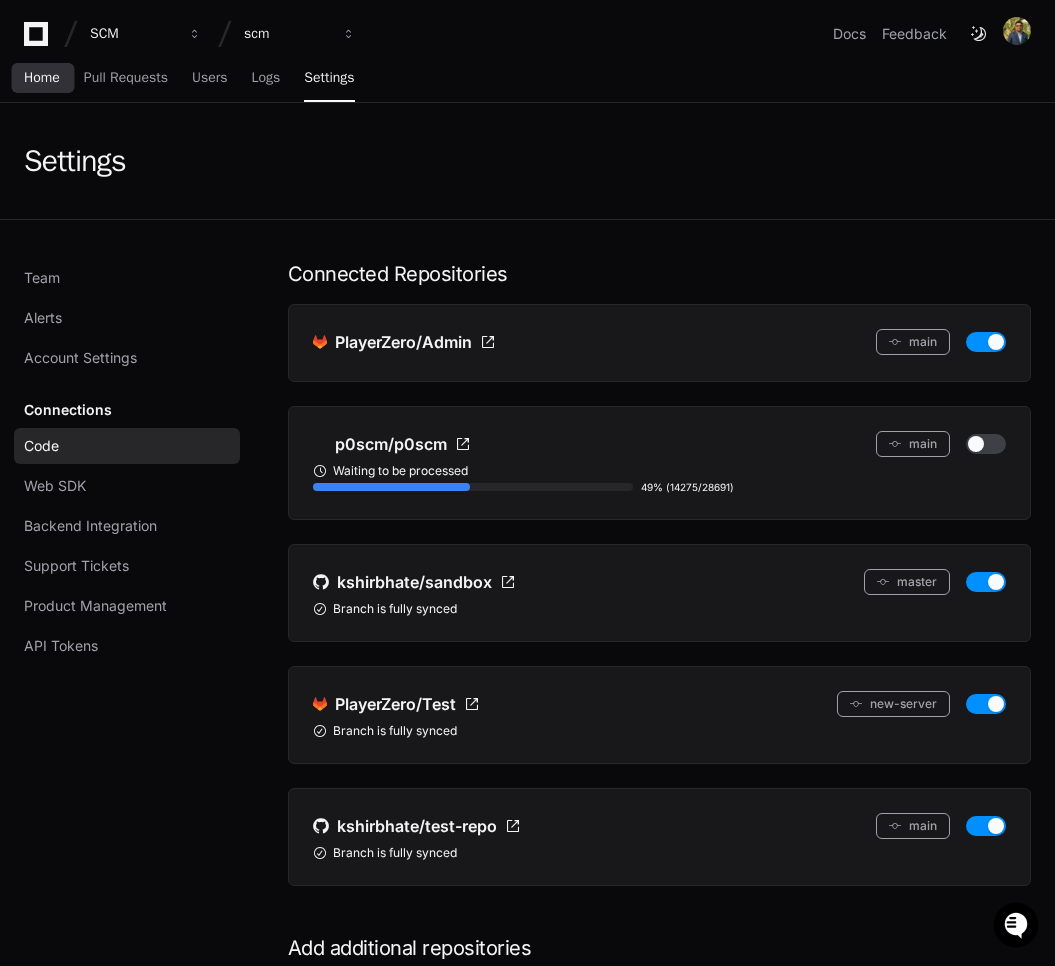 click on "Home" at bounding box center [42, 78] 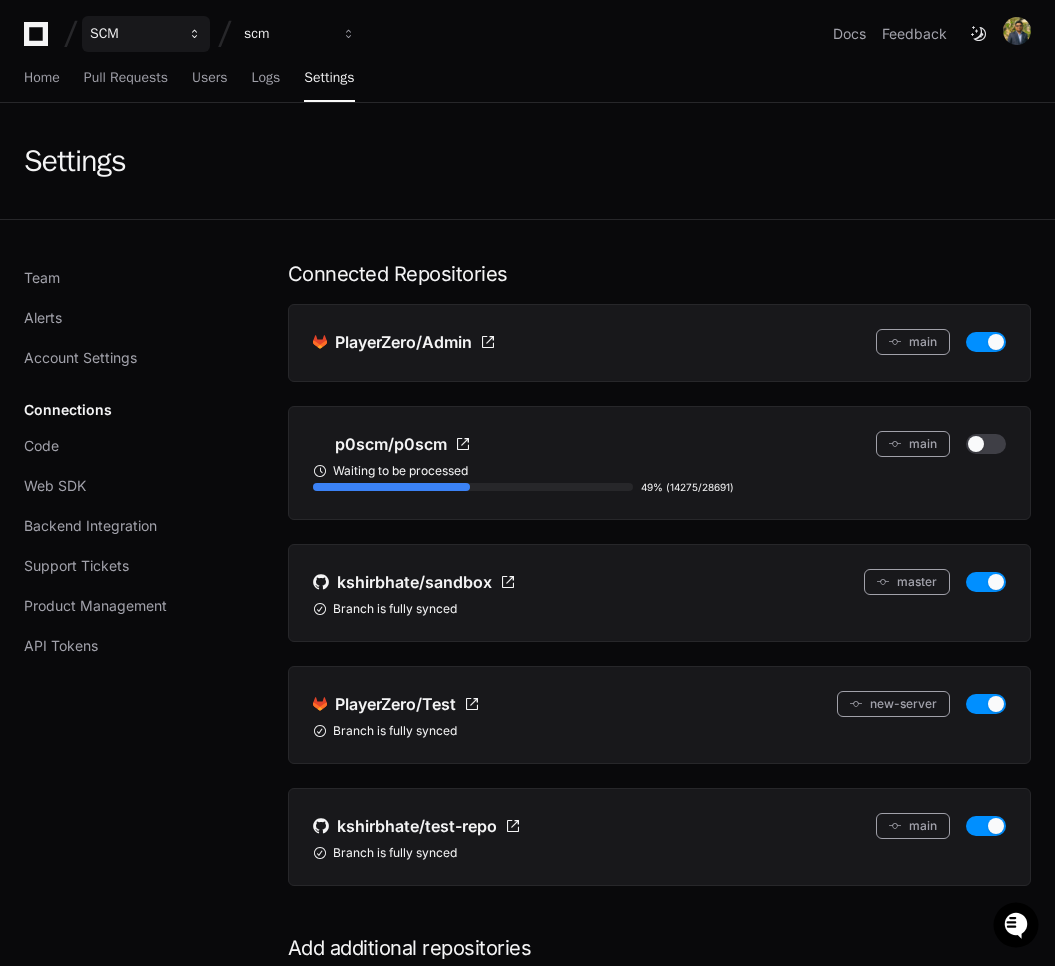 click on "SCM" at bounding box center (146, 34) 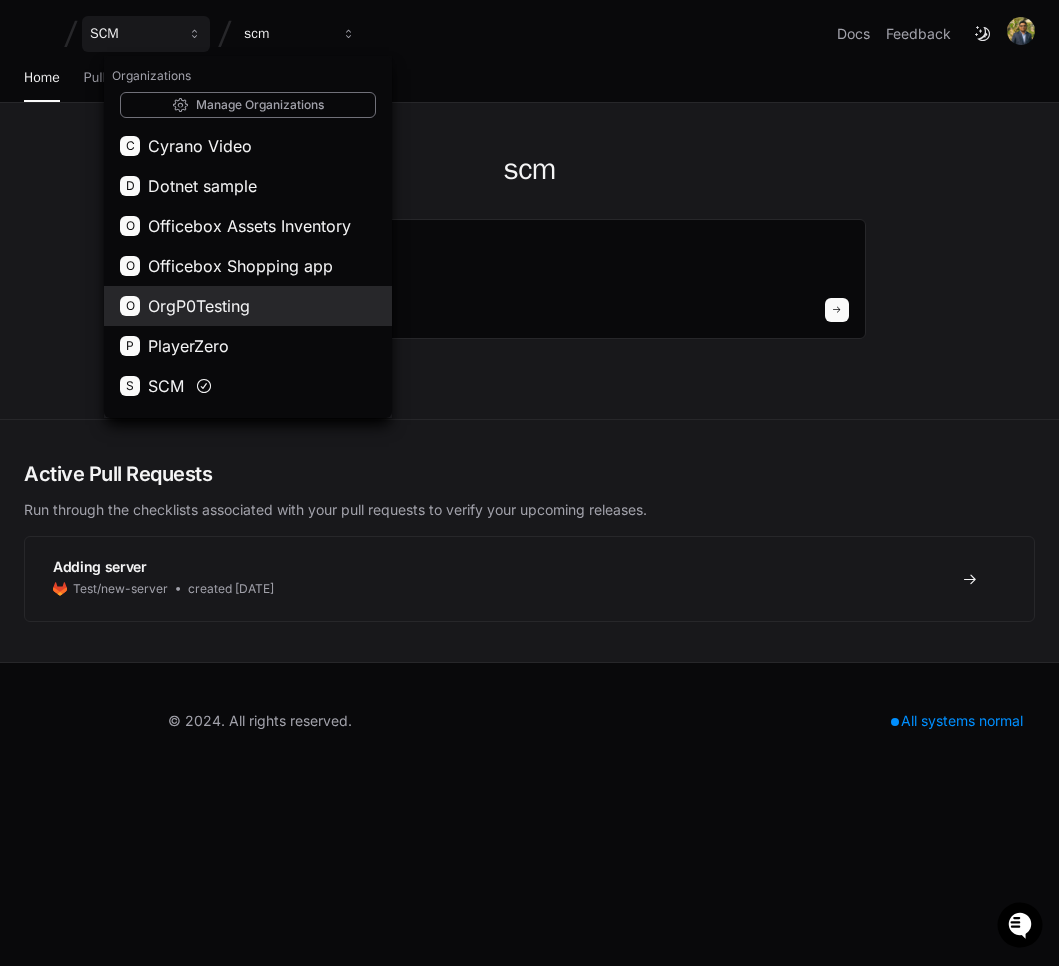 scroll, scrollTop: 192, scrollLeft: 0, axis: vertical 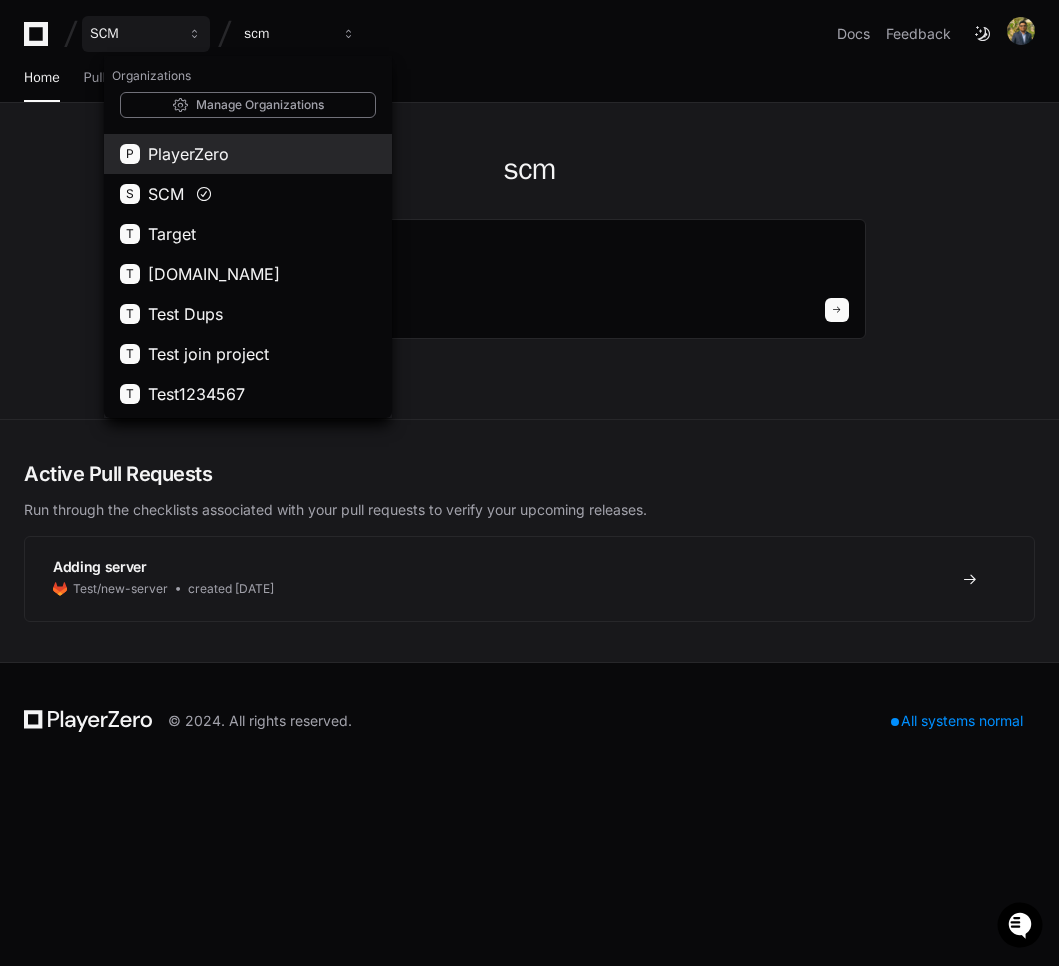 click on "PlayerZero" at bounding box center (188, 154) 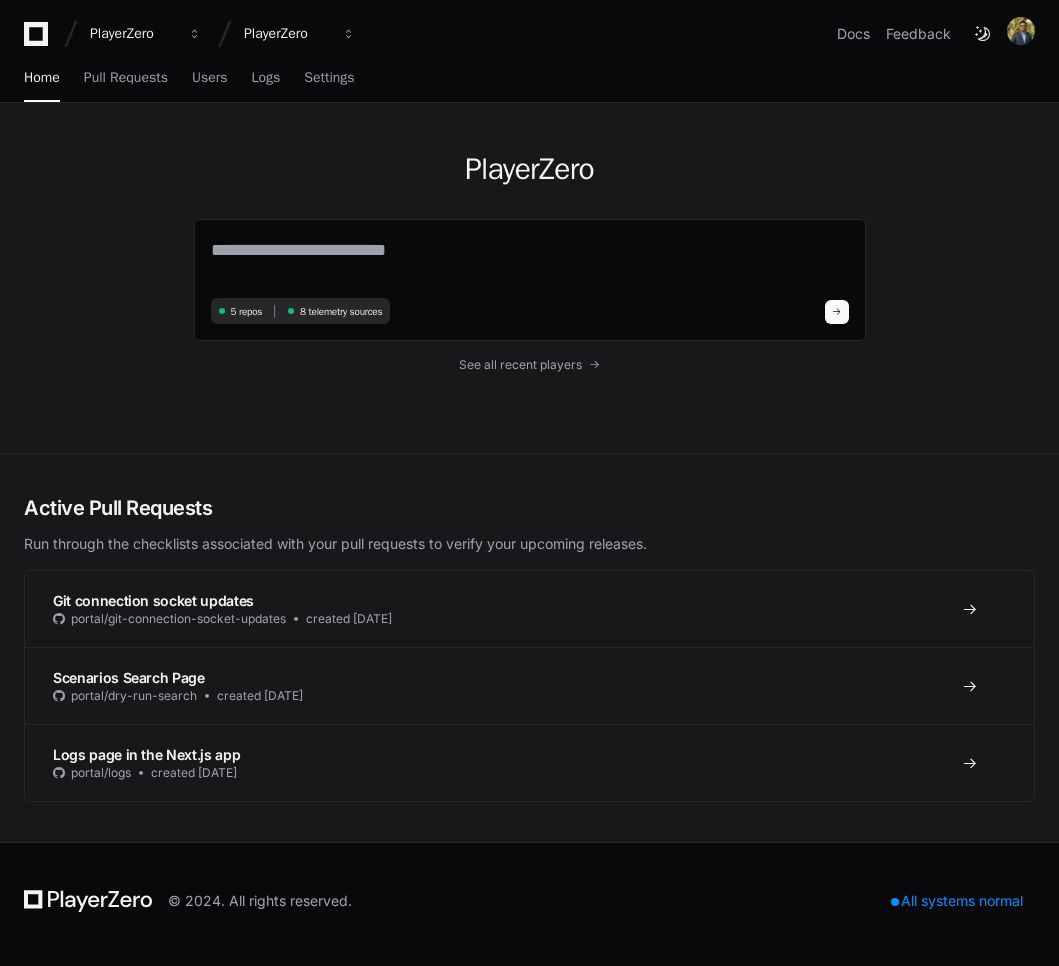 scroll, scrollTop: 0, scrollLeft: 0, axis: both 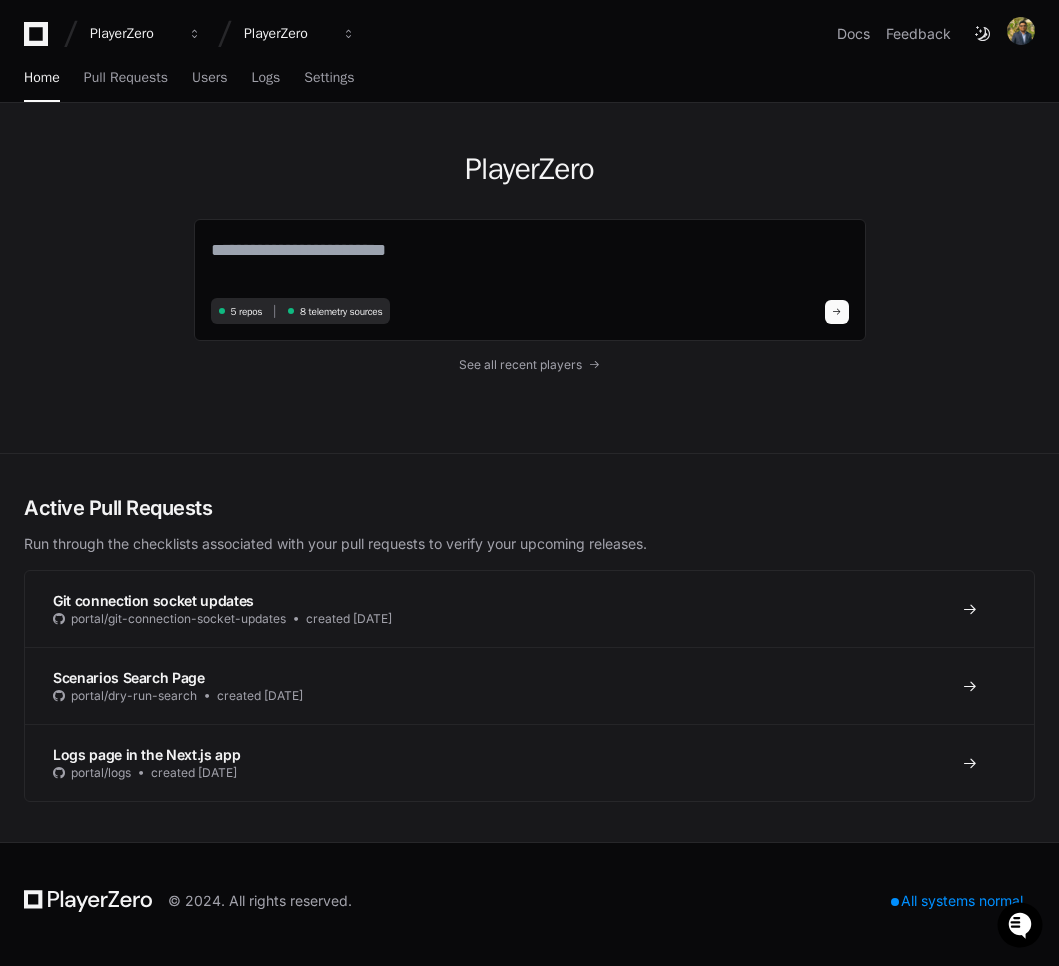 click on "PlayerZero" at bounding box center (133, 34) 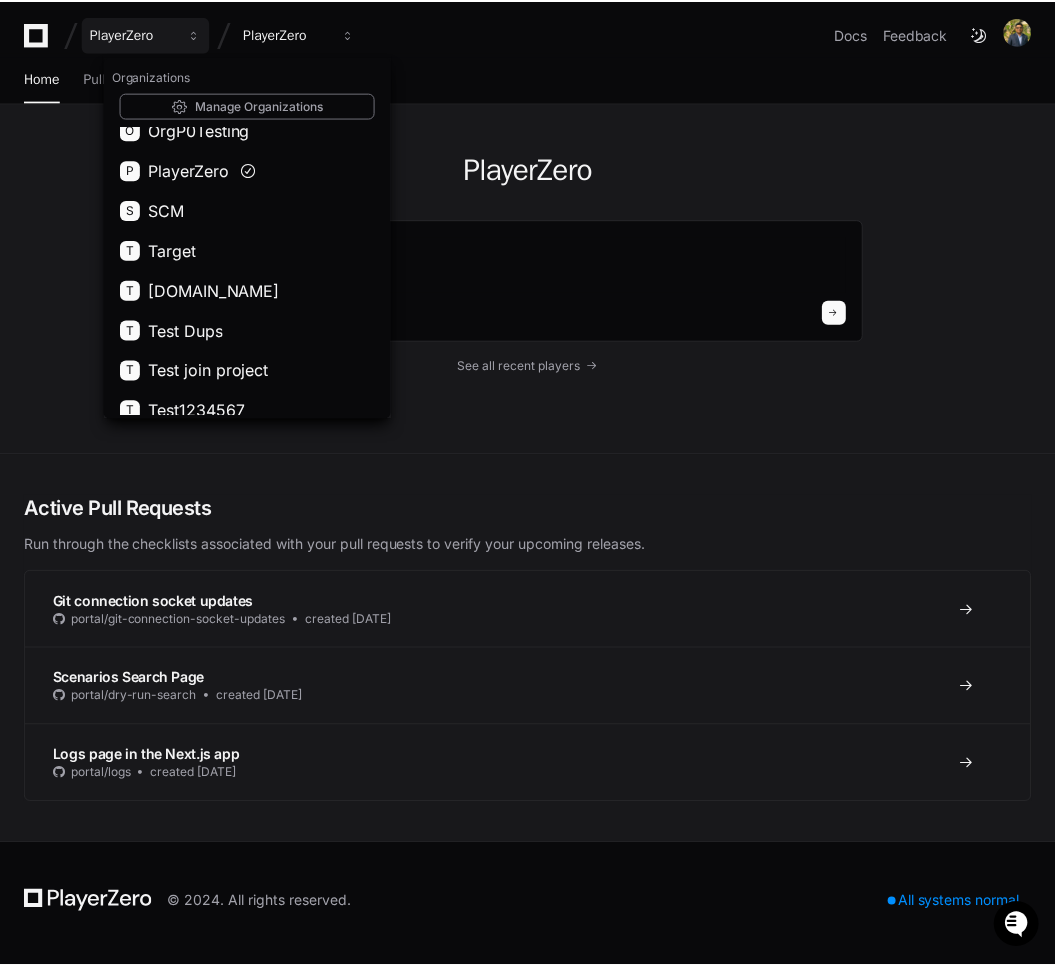 scroll, scrollTop: 192, scrollLeft: 0, axis: vertical 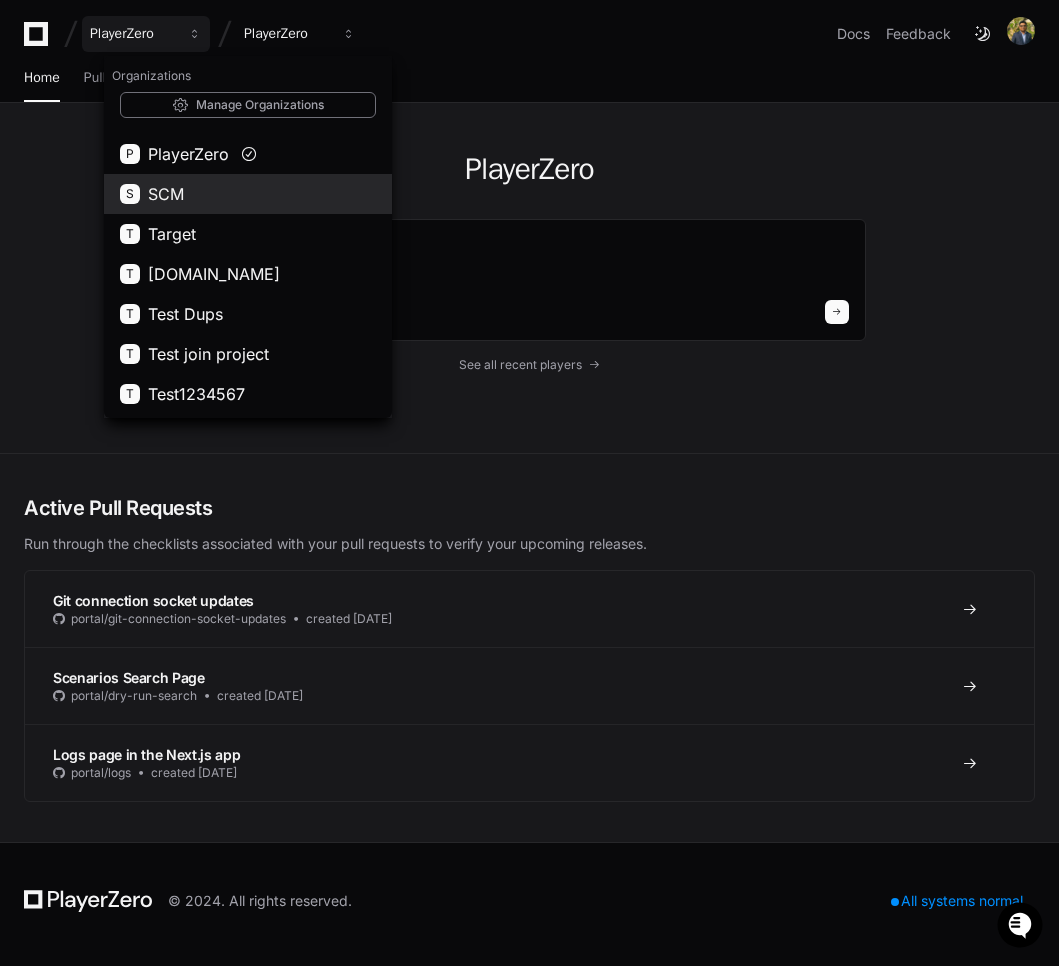 click on "S  SCM" at bounding box center (248, 194) 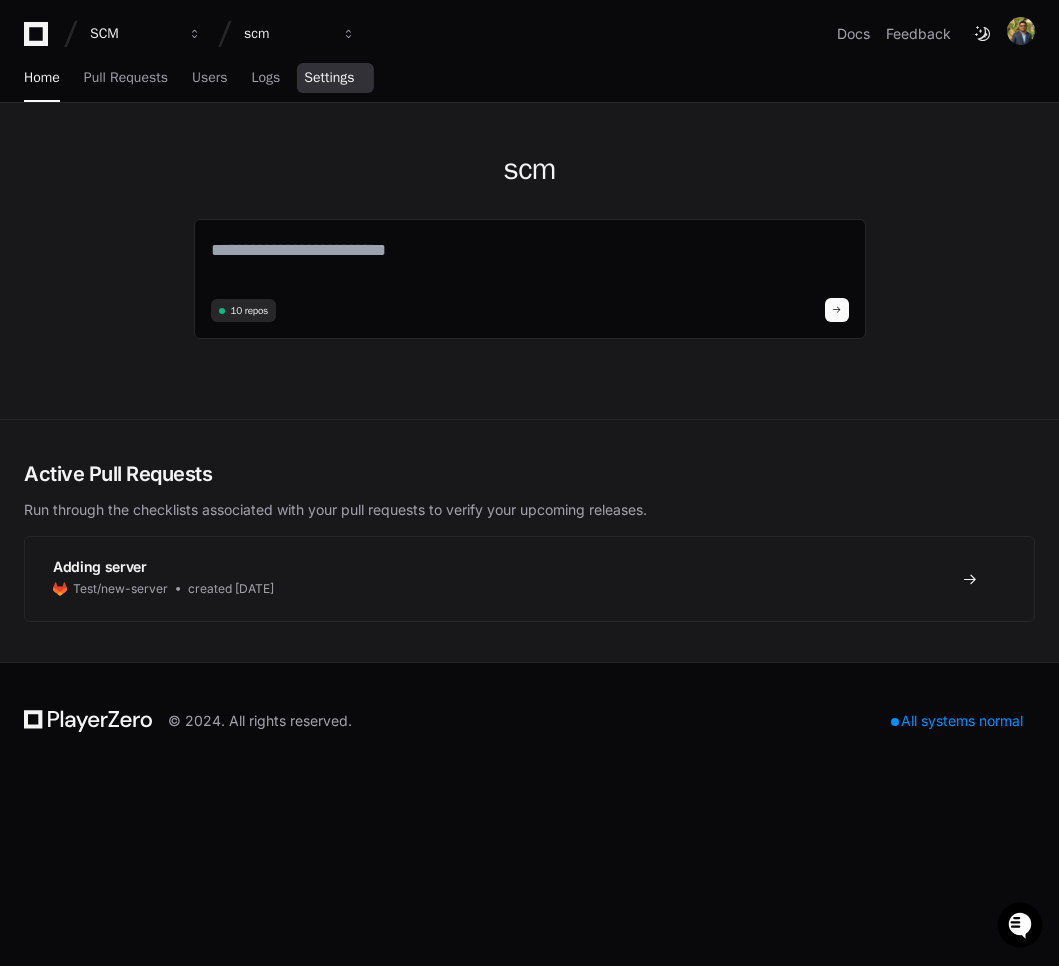click on "Settings" at bounding box center [329, 79] 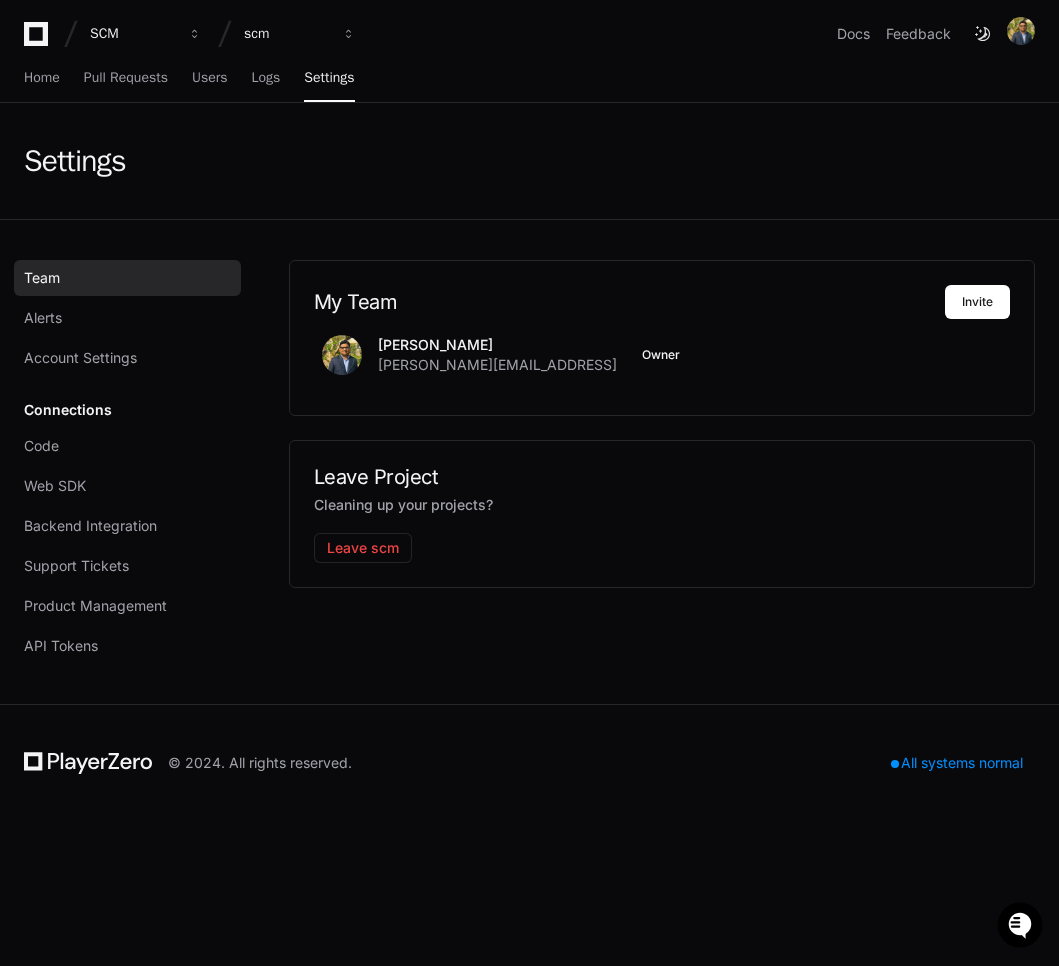 click on "Leave scm" 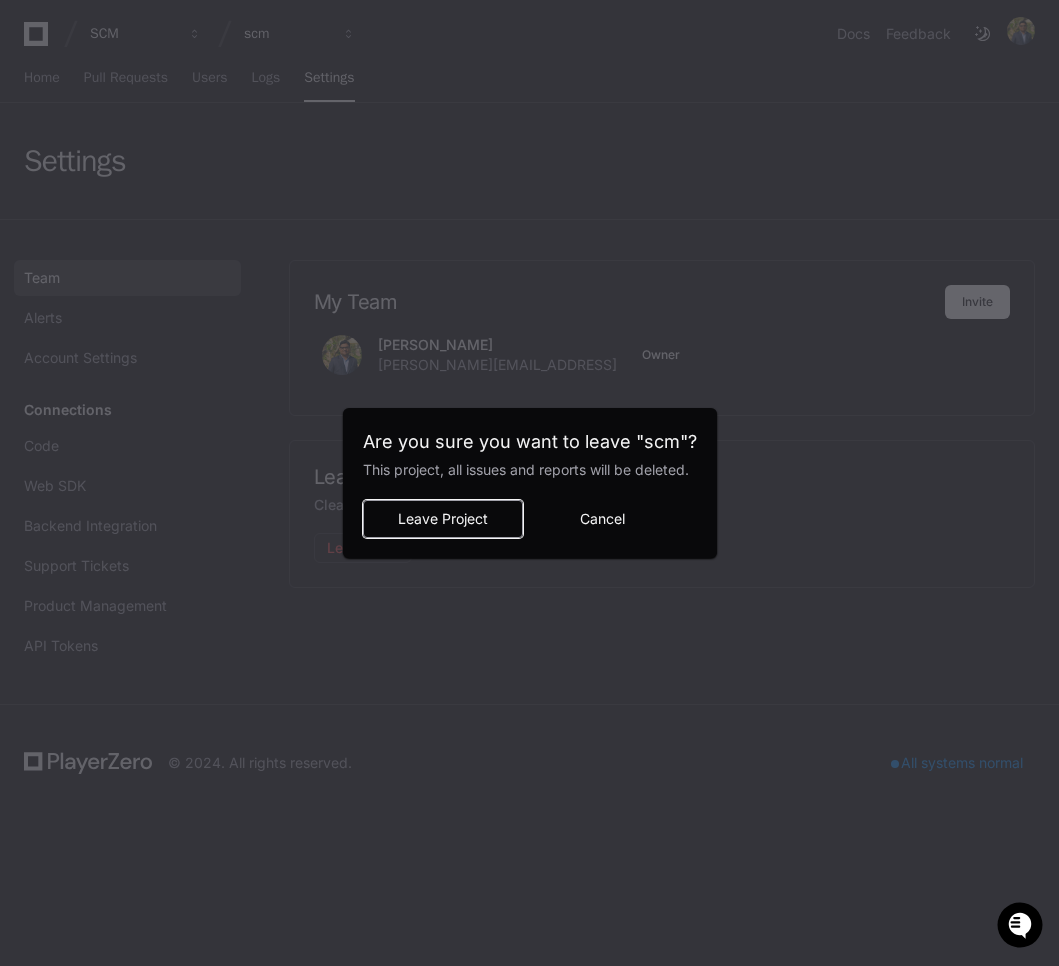 click on "Leave Project" at bounding box center (443, 519) 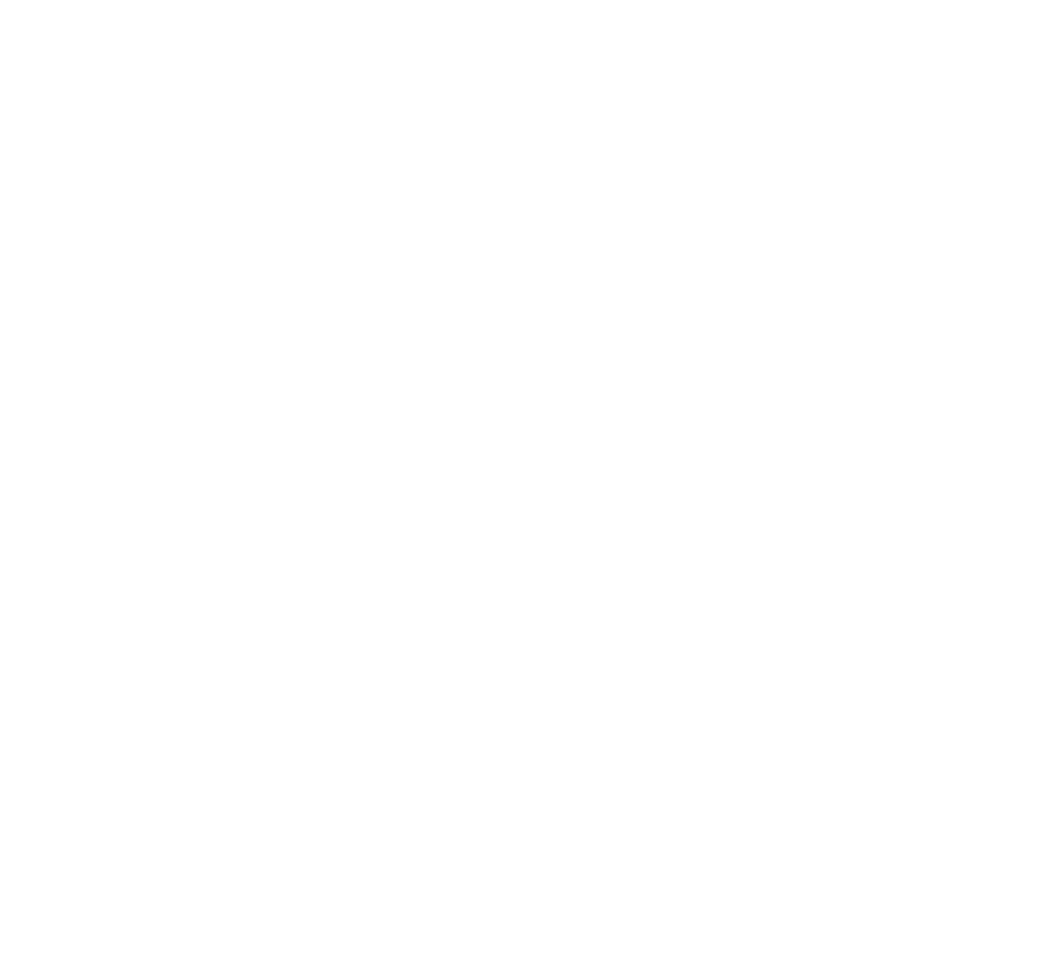 scroll, scrollTop: 0, scrollLeft: 0, axis: both 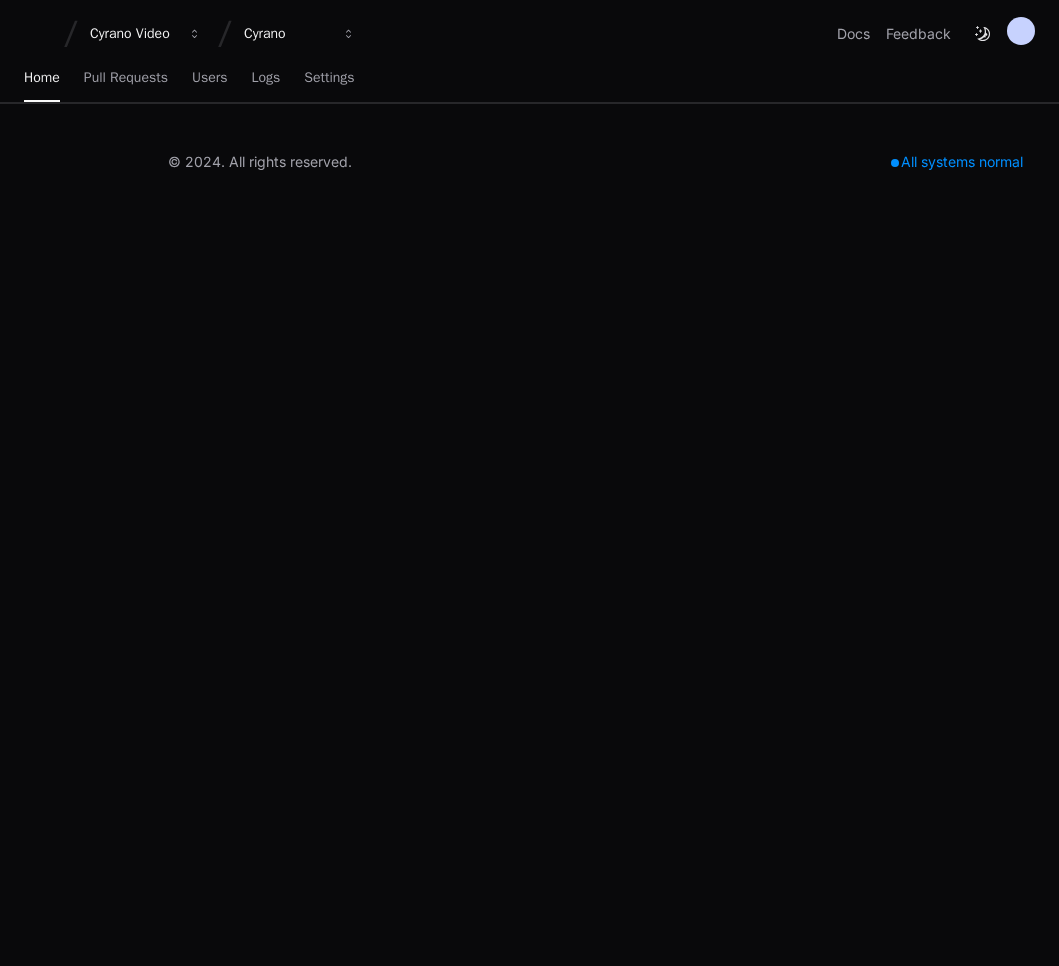 click on "Cyrano Video" at bounding box center (133, 34) 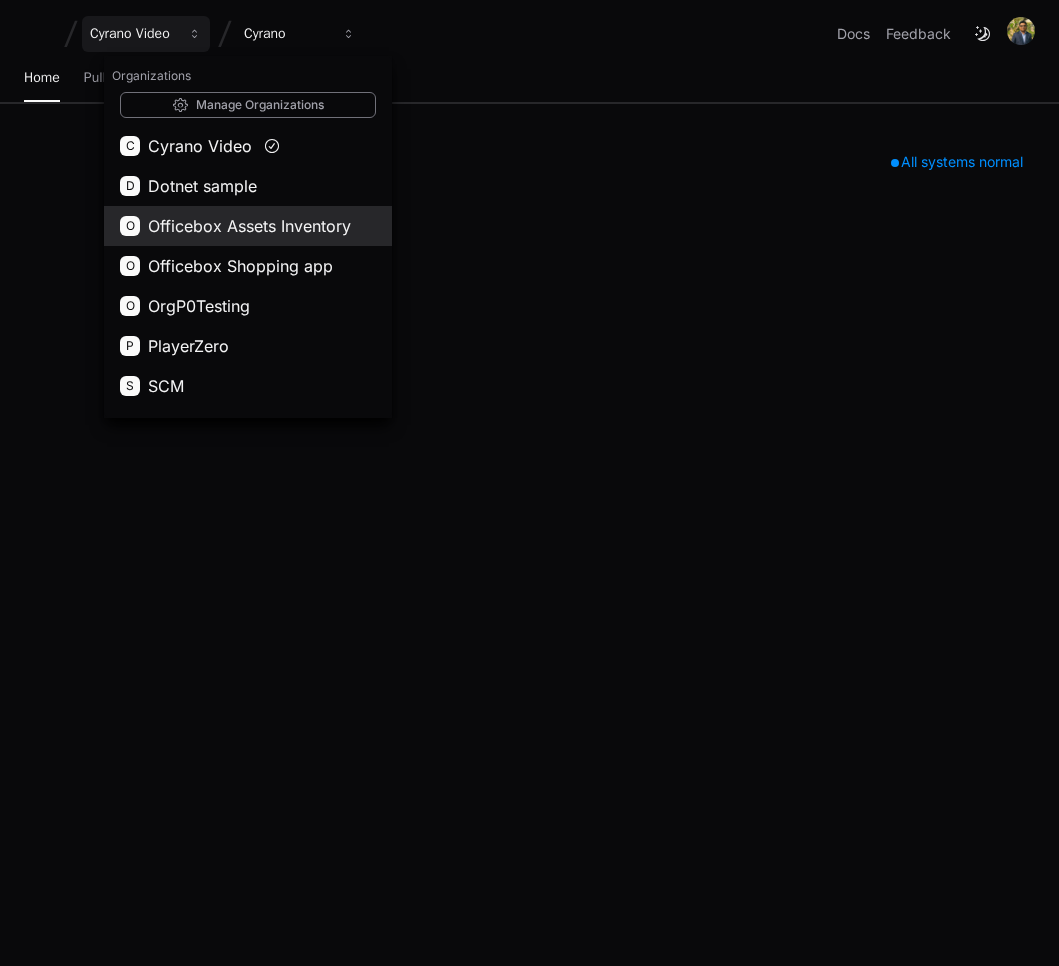 scroll, scrollTop: 272, scrollLeft: 0, axis: vertical 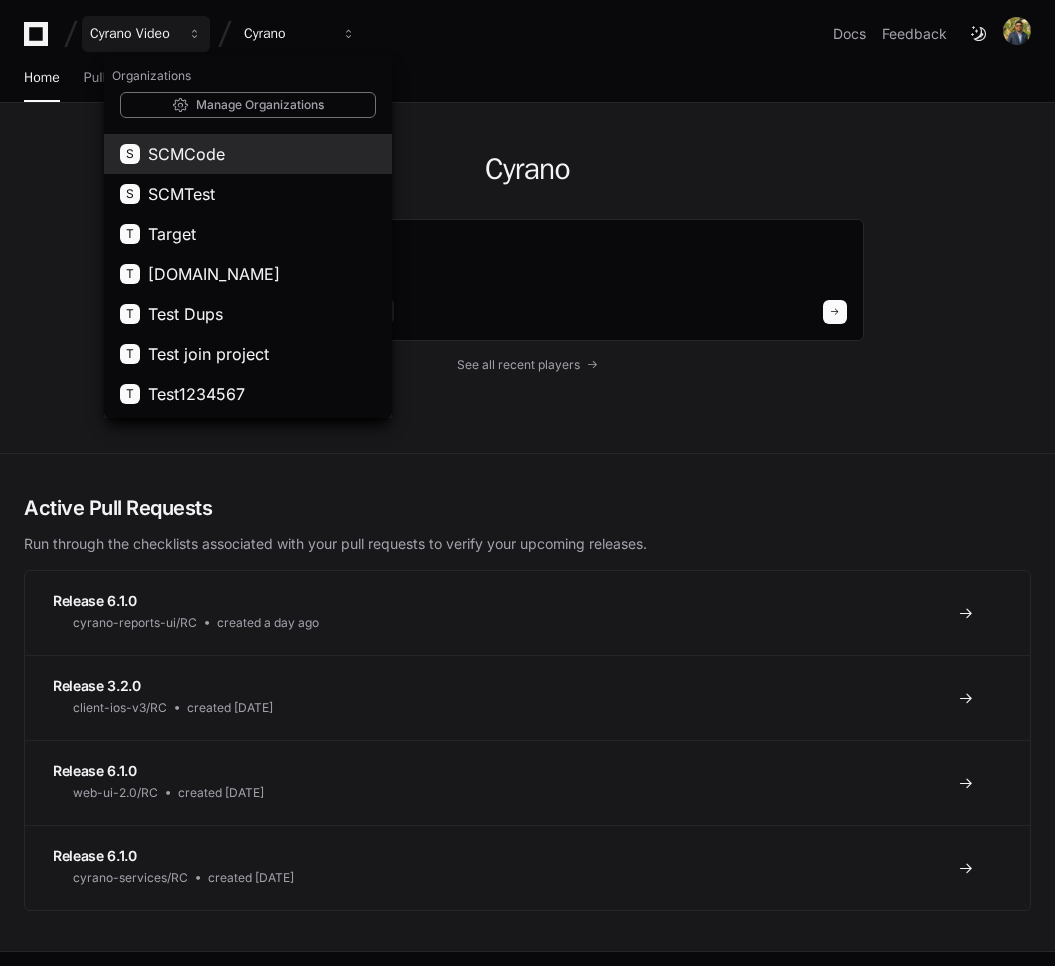 click on "SCMCode" at bounding box center [186, 154] 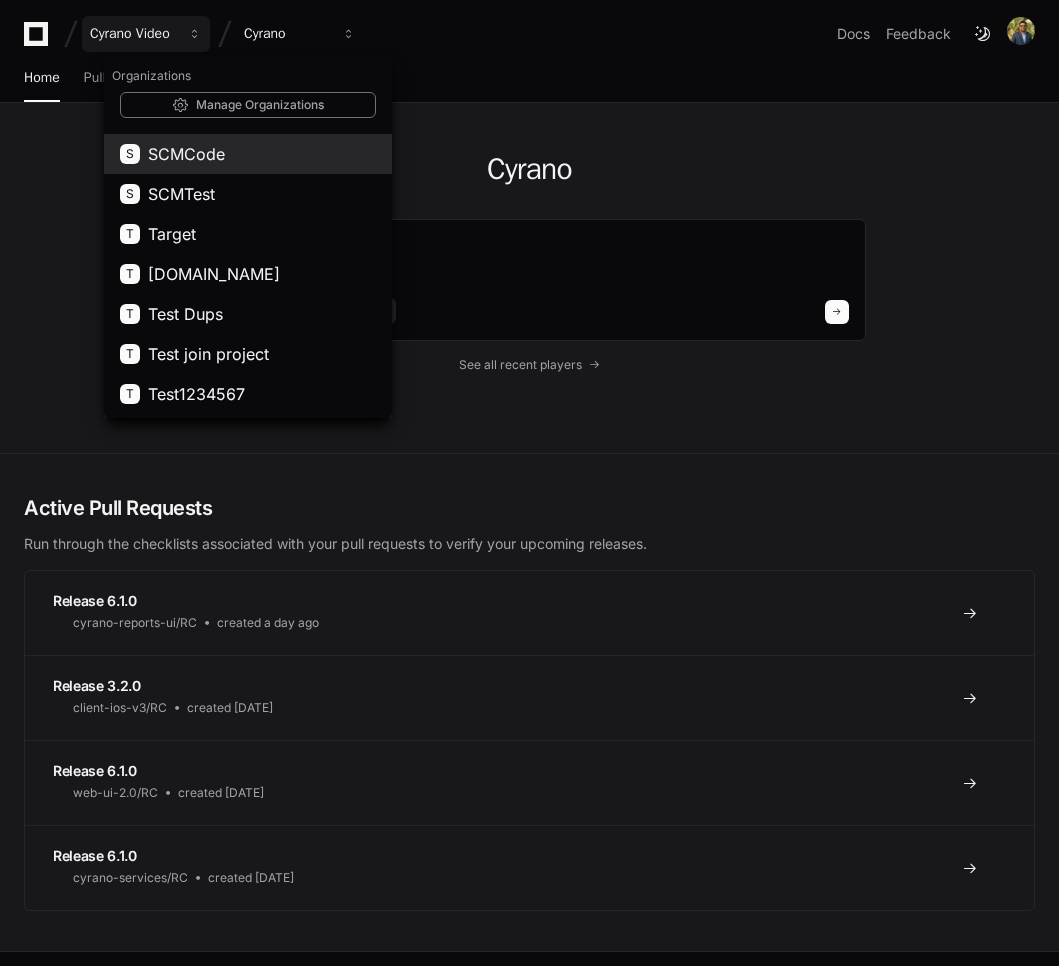 scroll, scrollTop: 0, scrollLeft: 0, axis: both 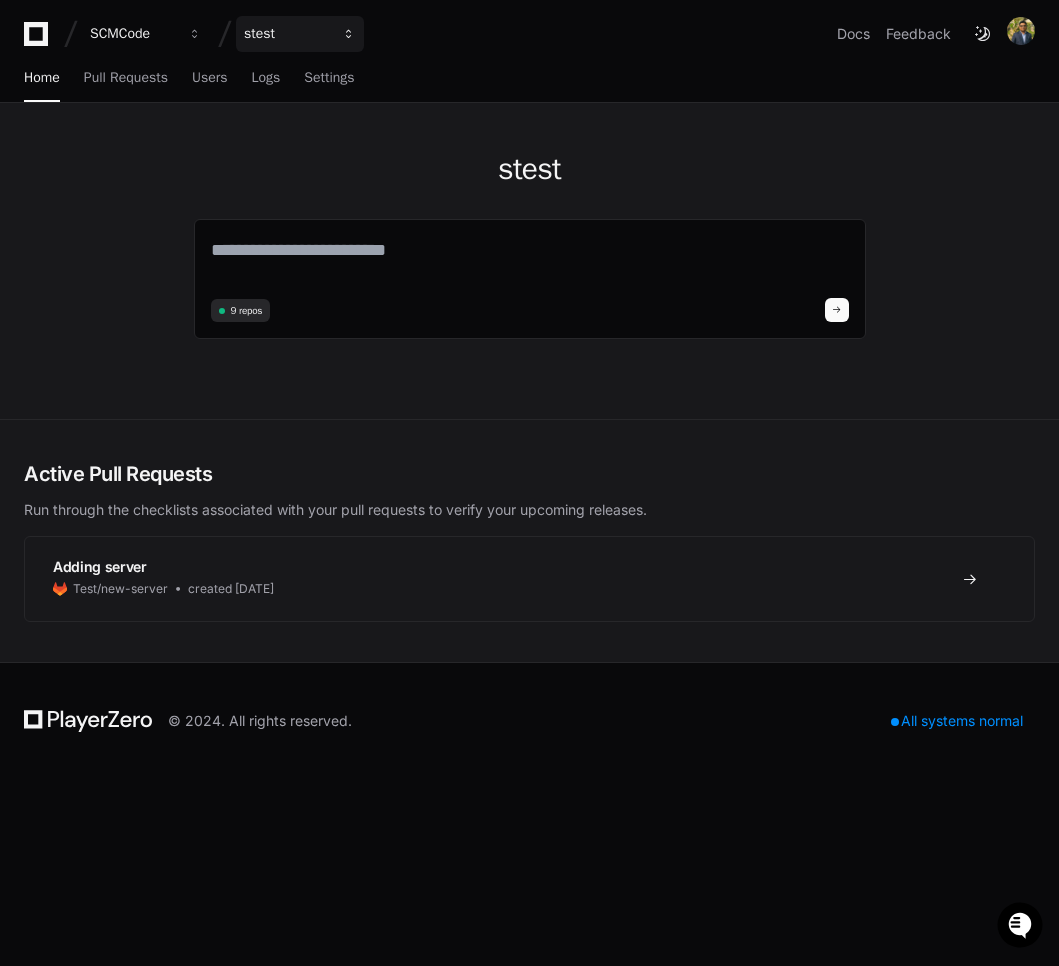 click on "stest" at bounding box center (133, 34) 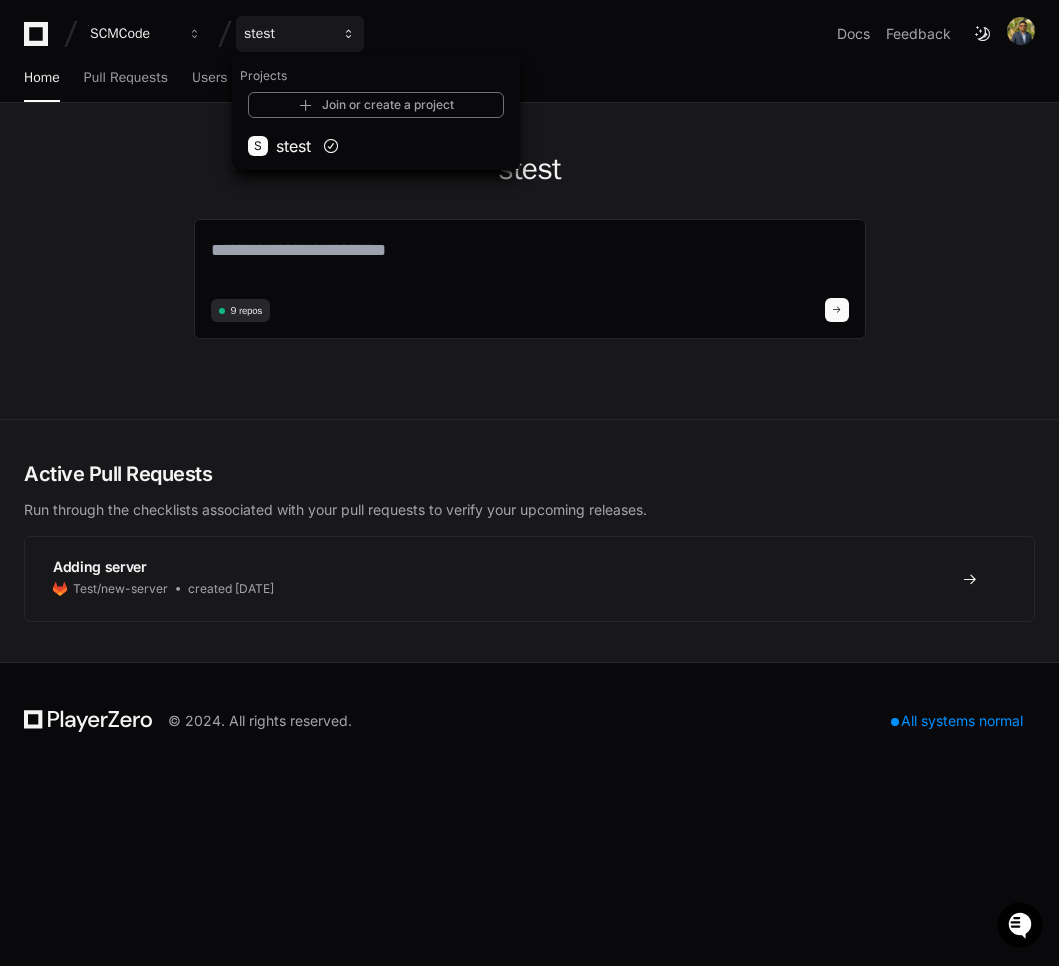 click on "stest" at bounding box center (287, 34) 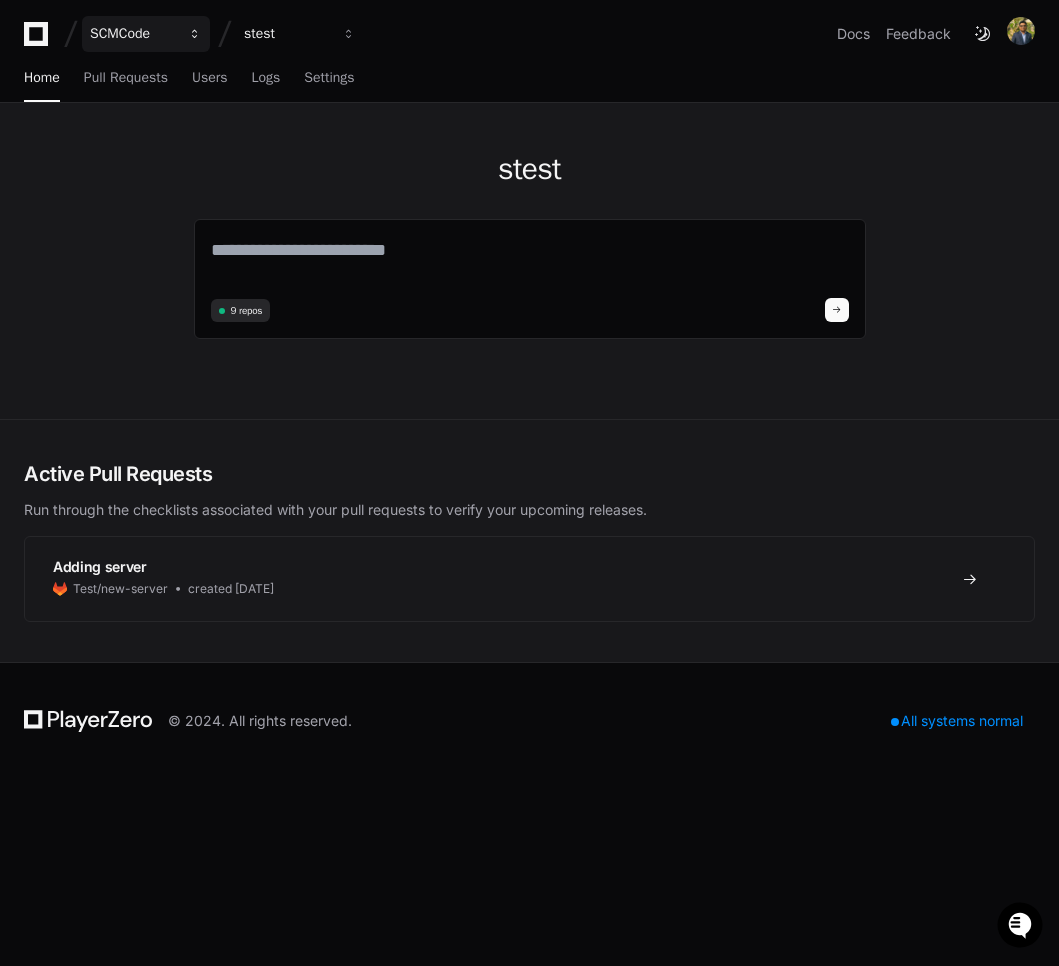click on "SCMCode" at bounding box center (133, 34) 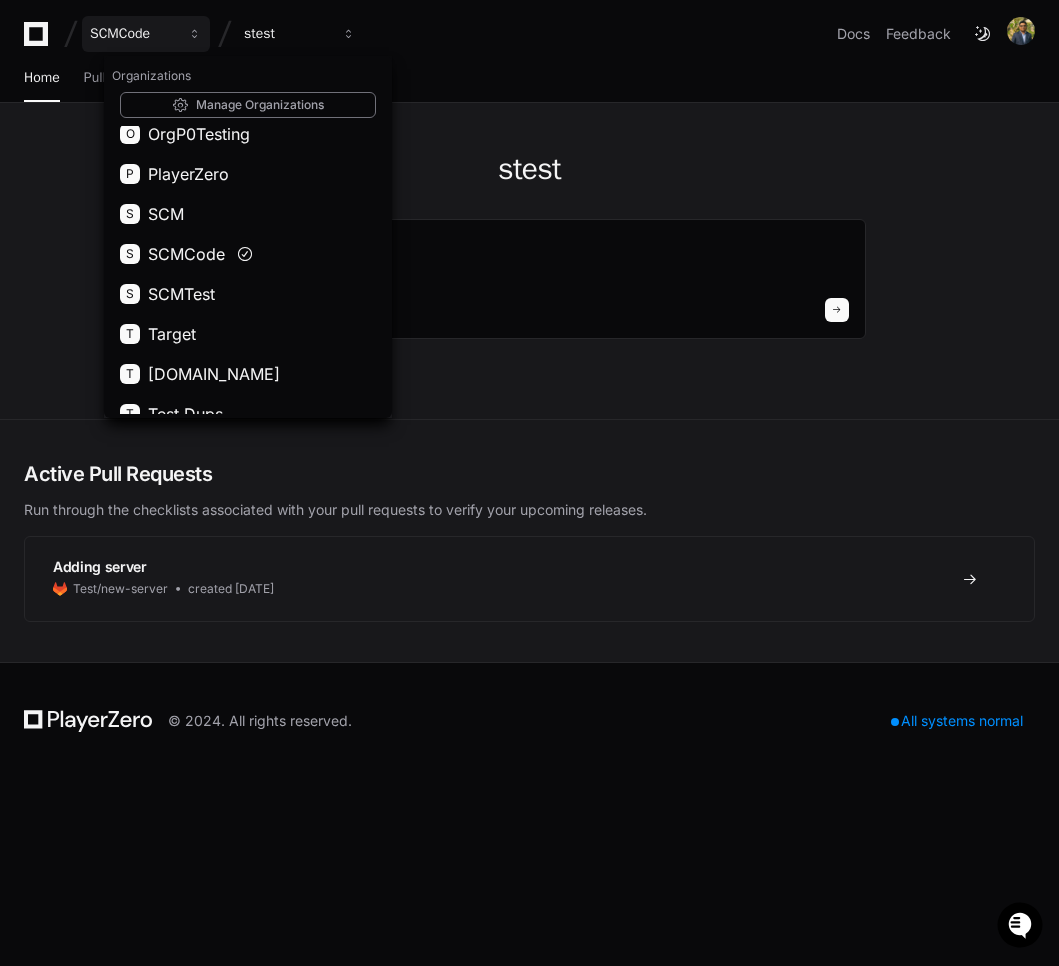 scroll, scrollTop: 186, scrollLeft: 0, axis: vertical 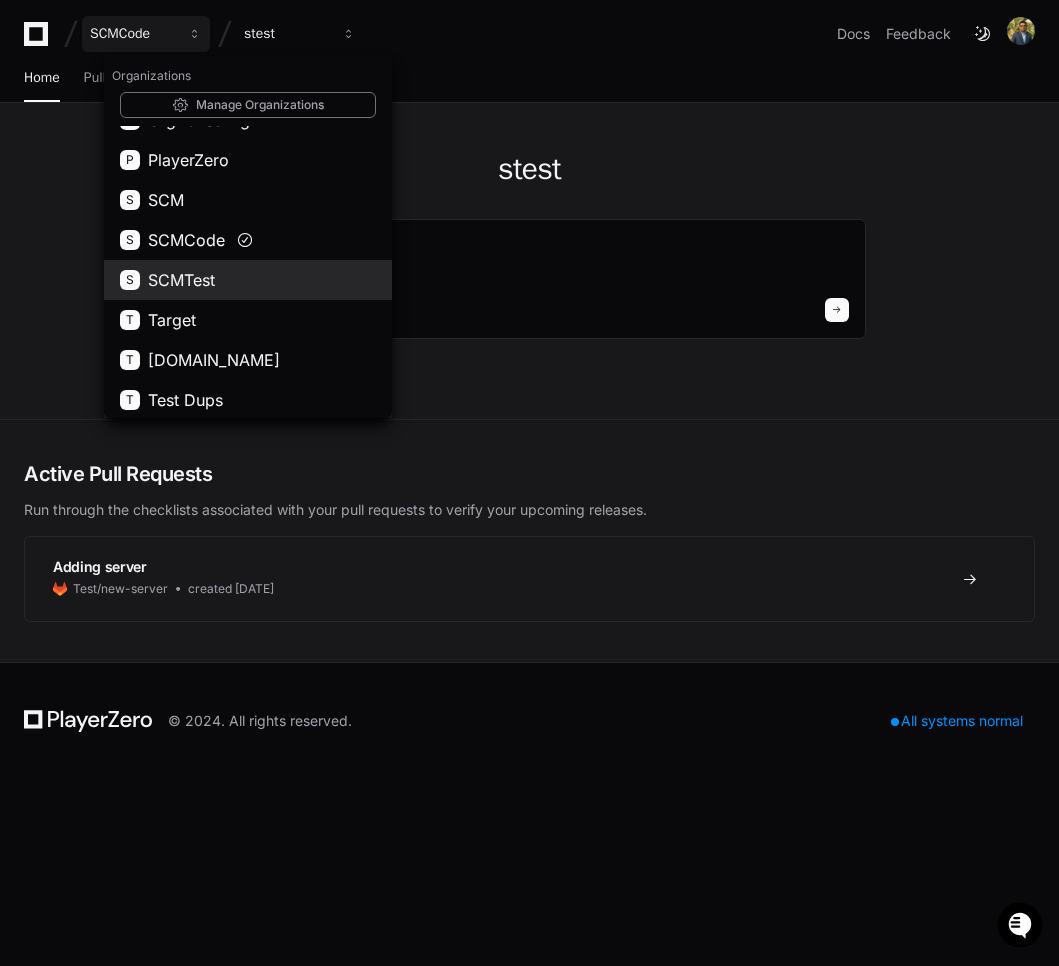 click on "SCMTest" at bounding box center (181, 280) 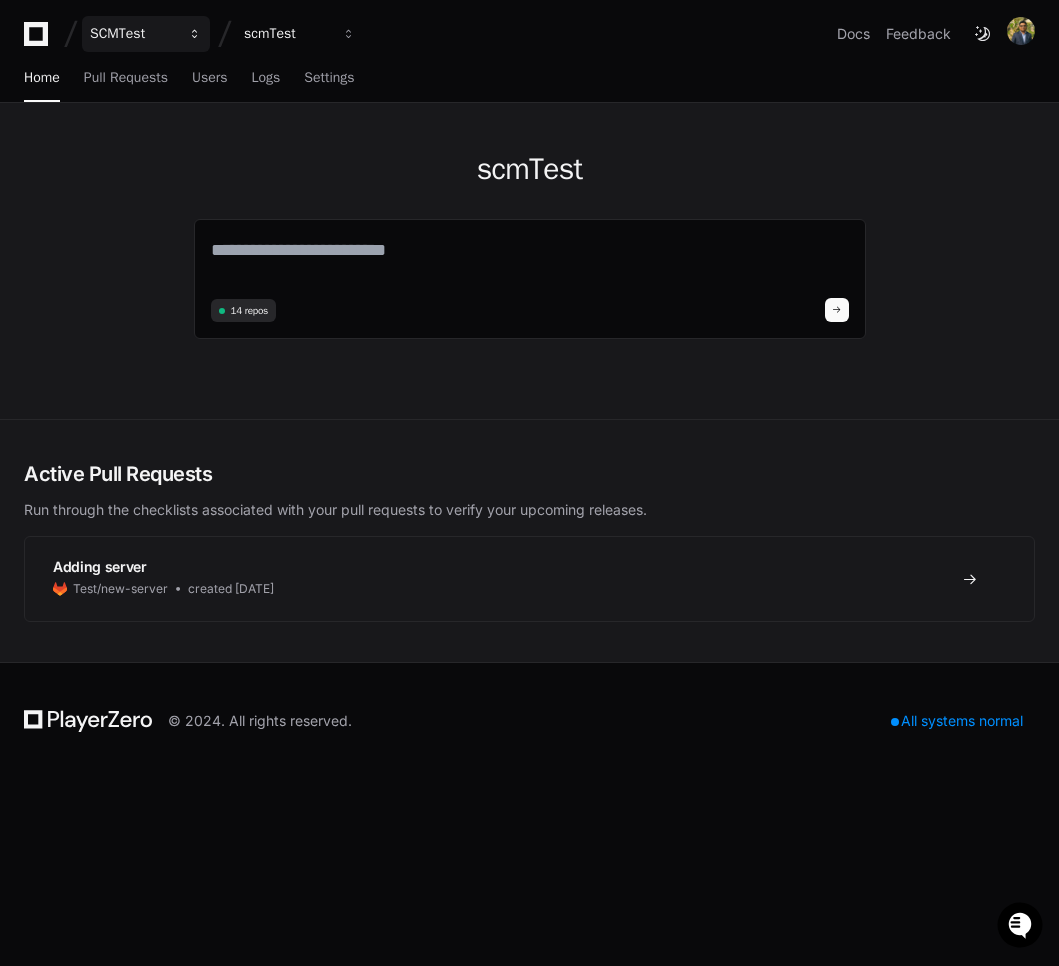 click on "SCMTest" at bounding box center [146, 34] 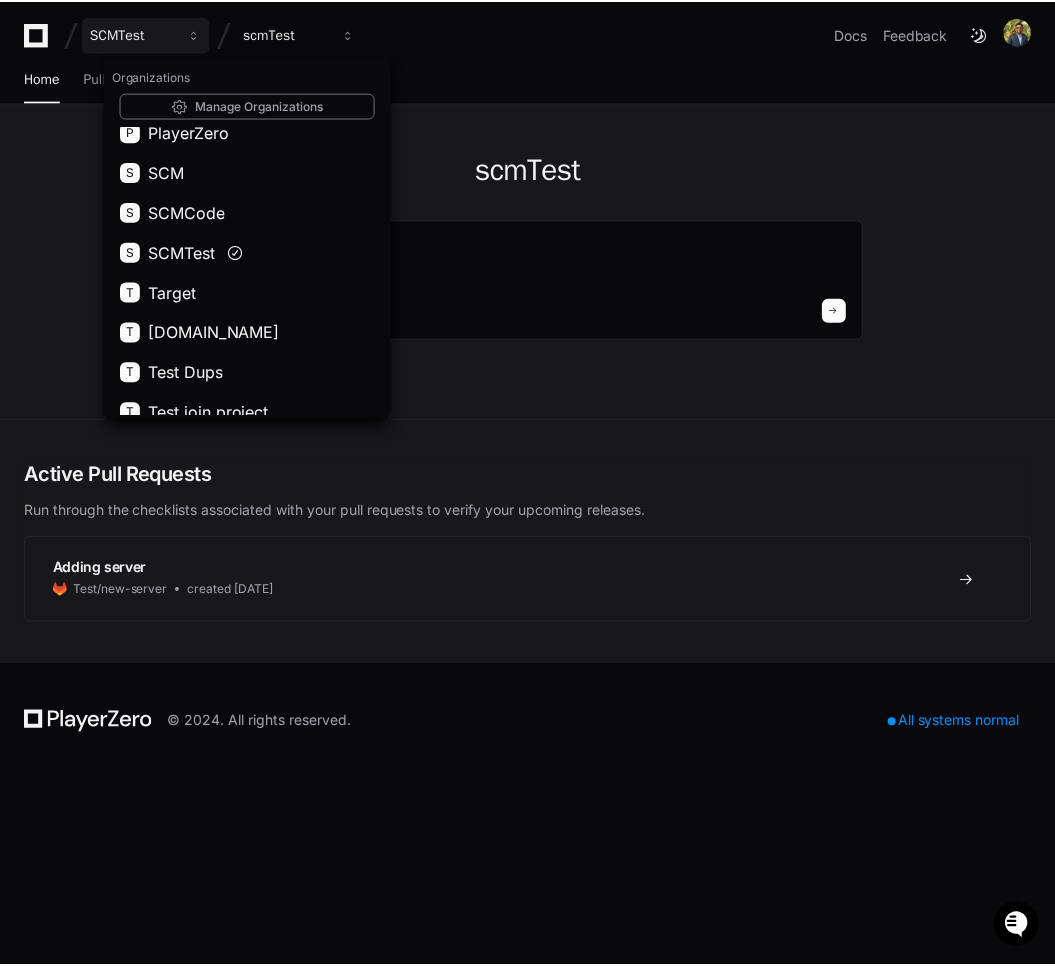 scroll, scrollTop: 221, scrollLeft: 0, axis: vertical 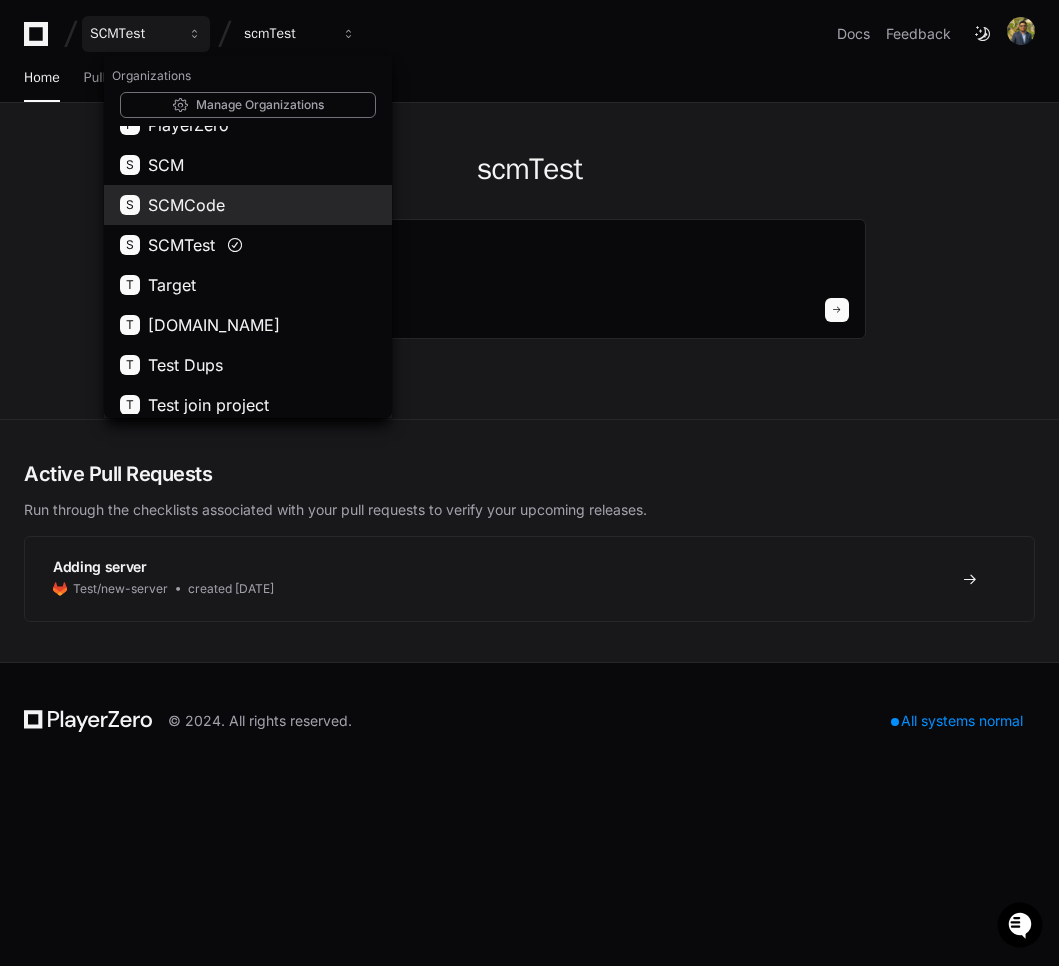 click on "S  SCMCode" at bounding box center [248, 205] 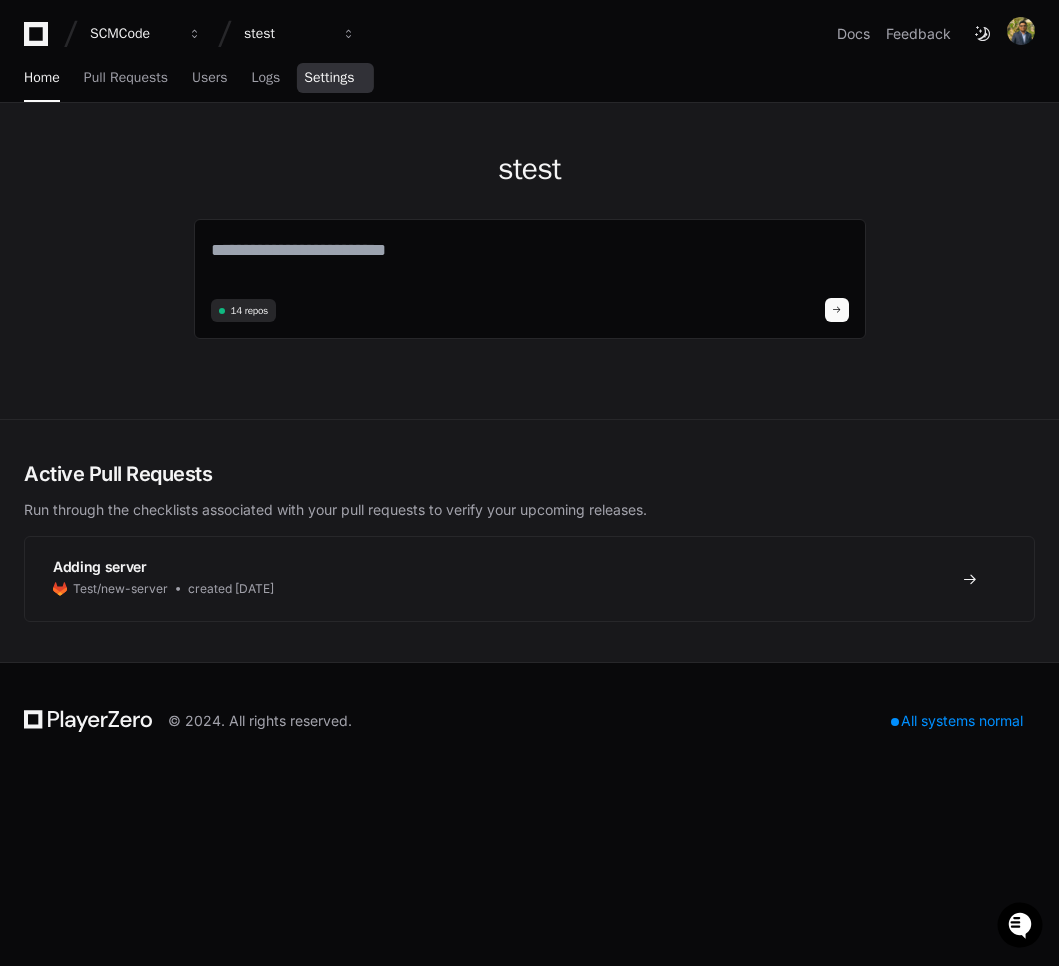 click on "Settings" at bounding box center [329, 78] 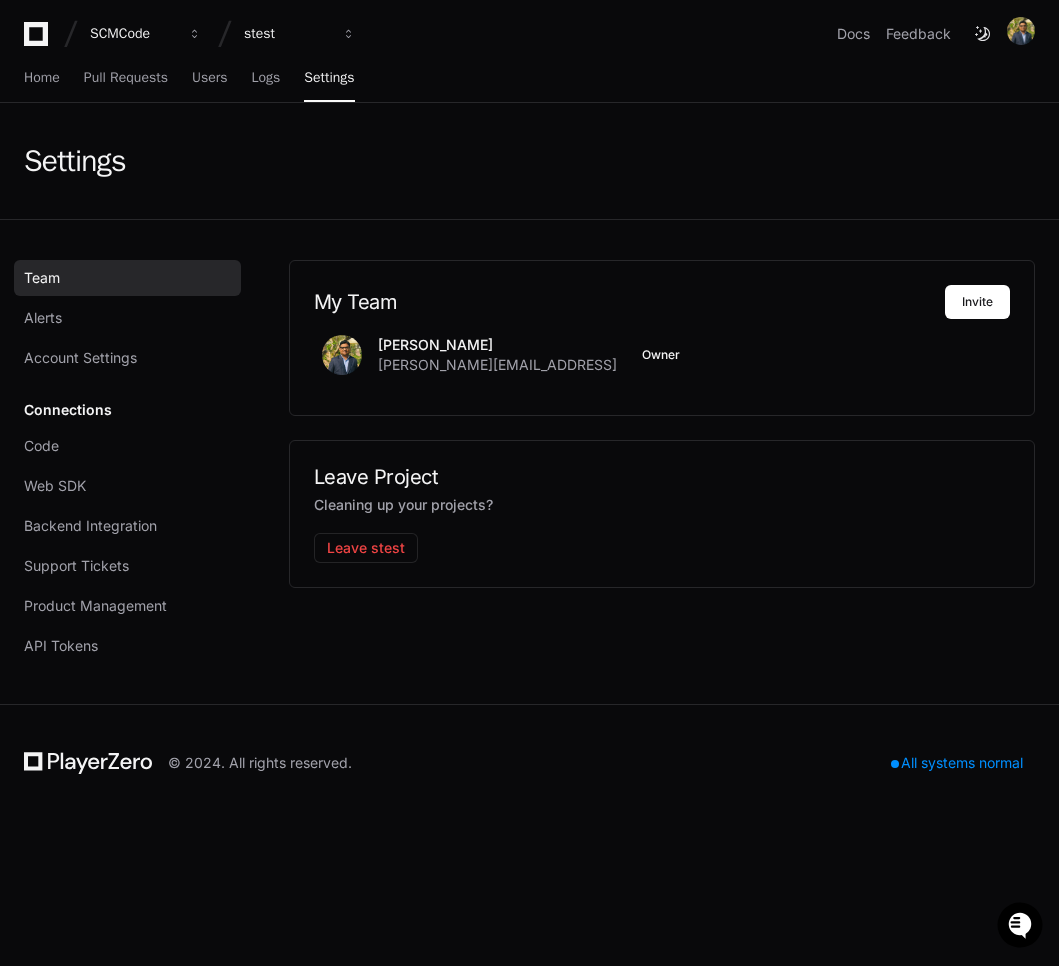 click on "Leave stest" 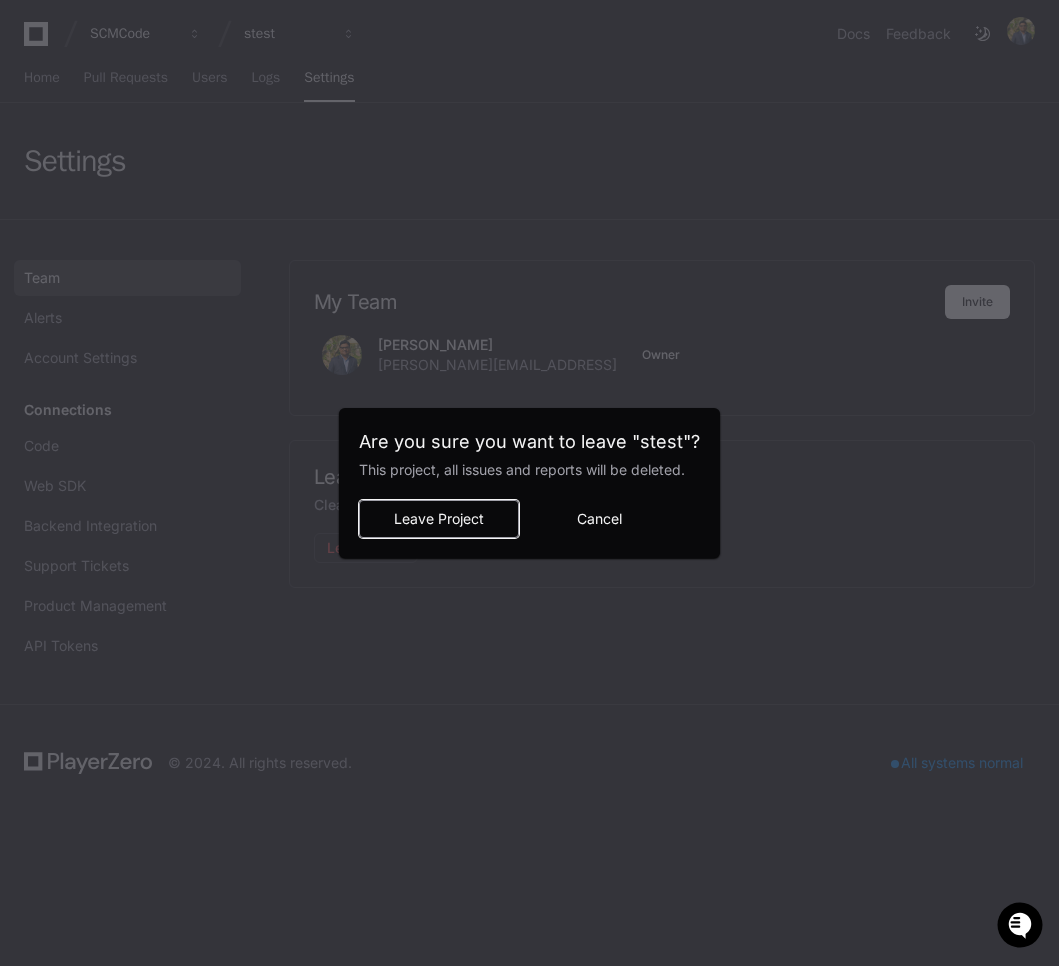 click on "Leave Project" at bounding box center [439, 519] 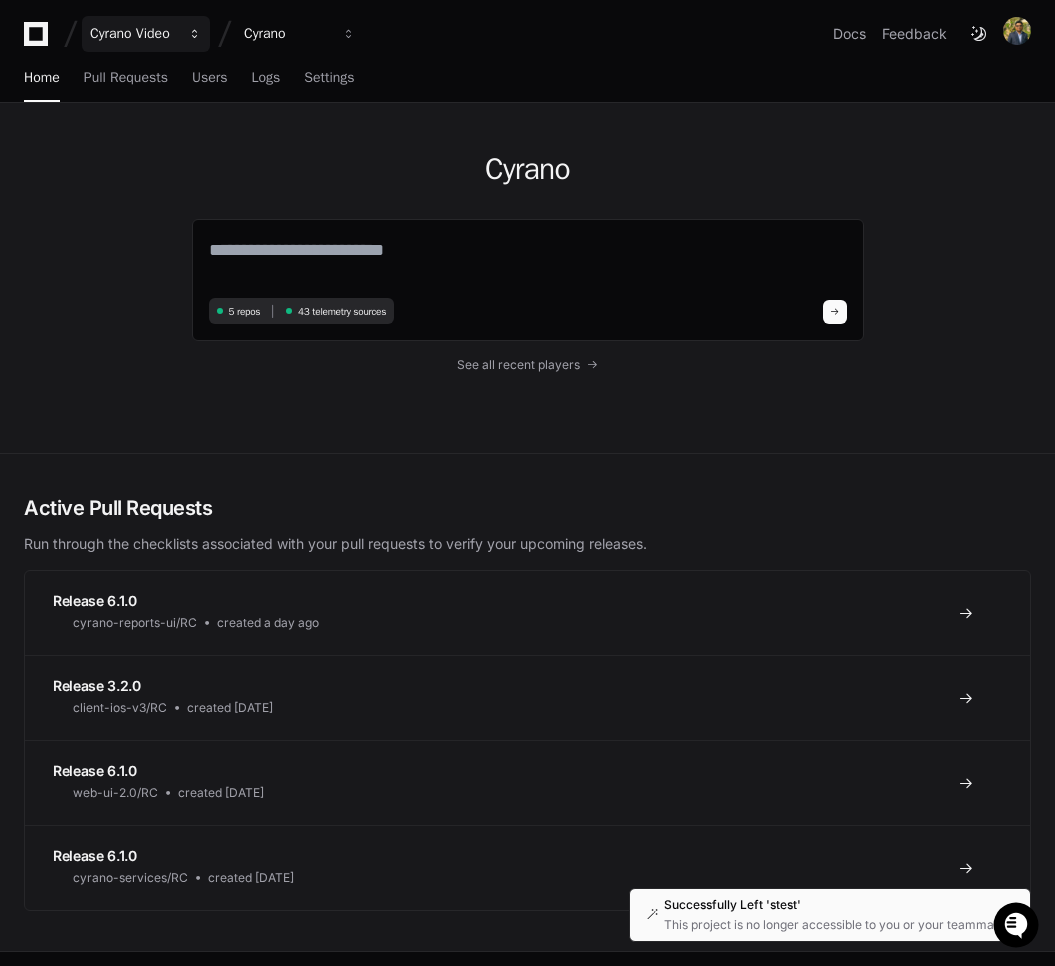 click on "Cyrano Video" at bounding box center (133, 34) 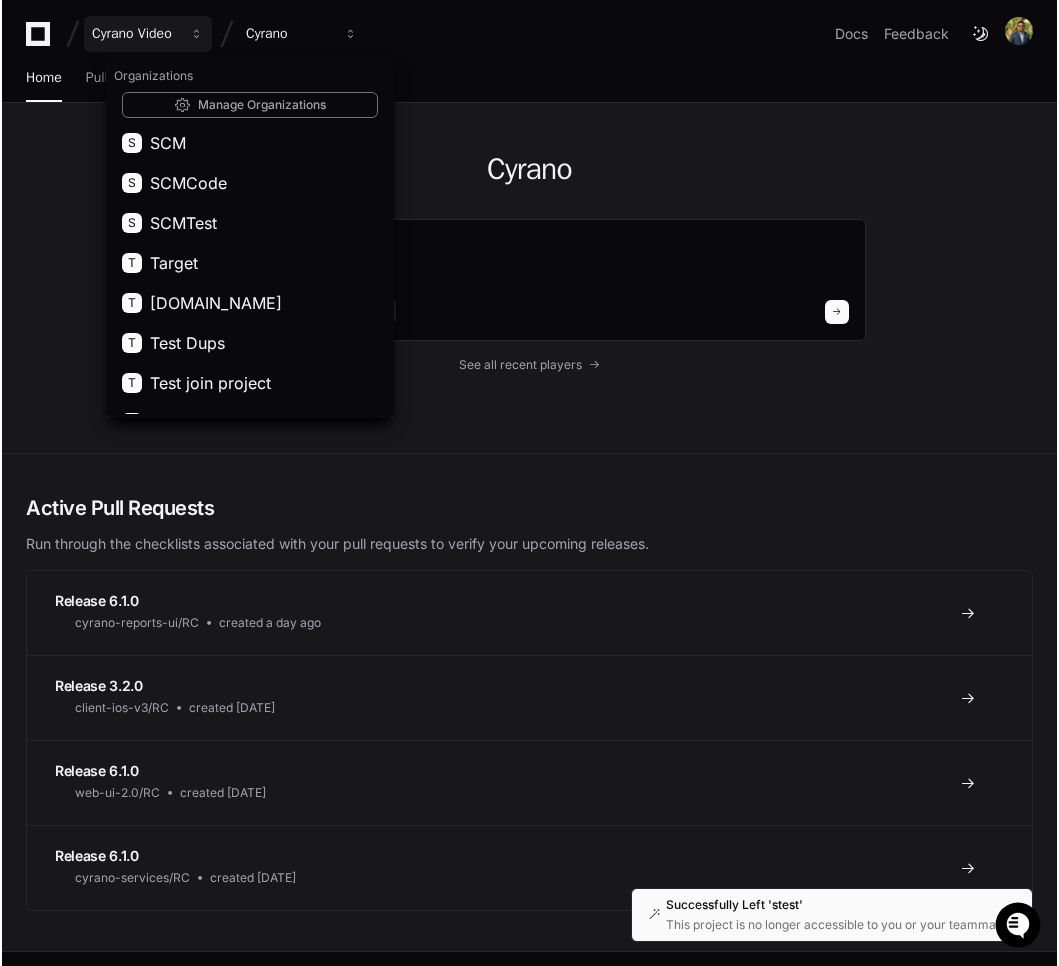 scroll, scrollTop: 257, scrollLeft: 0, axis: vertical 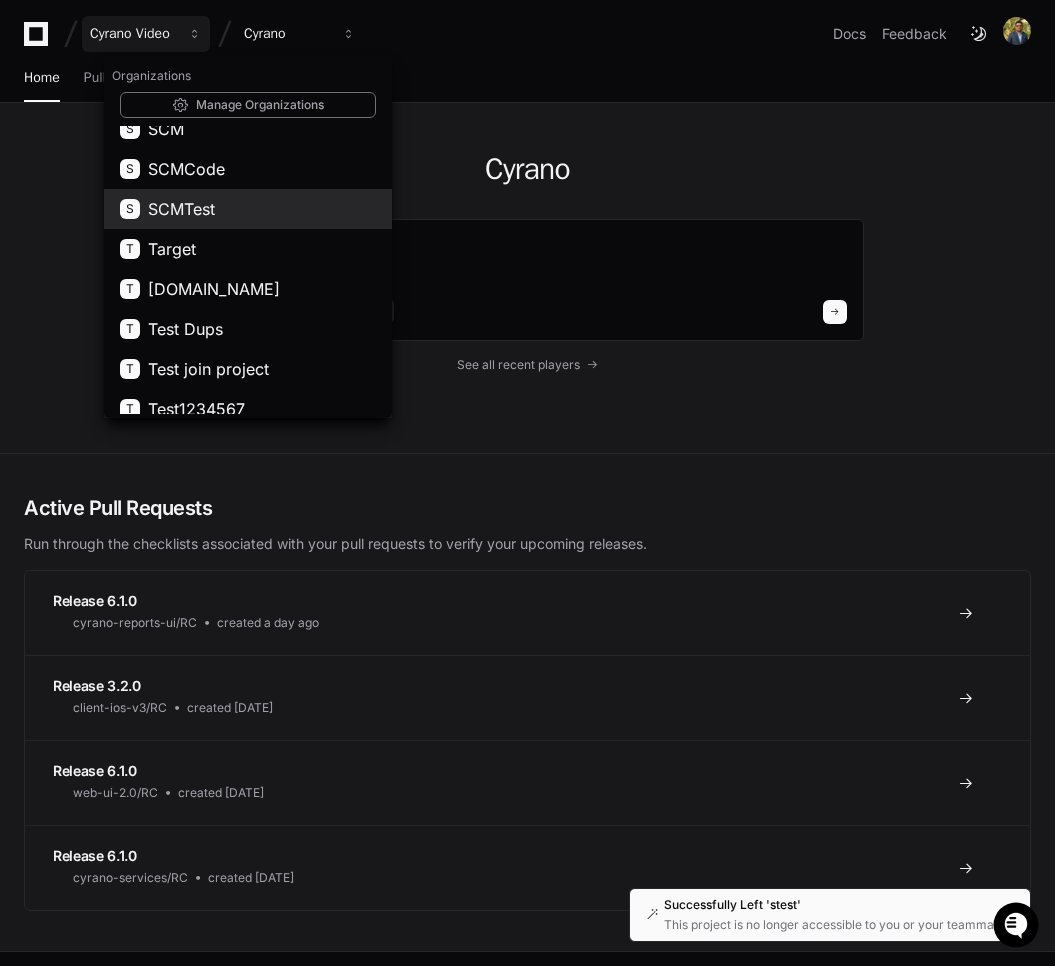 click on "SCMTest" at bounding box center (181, 209) 